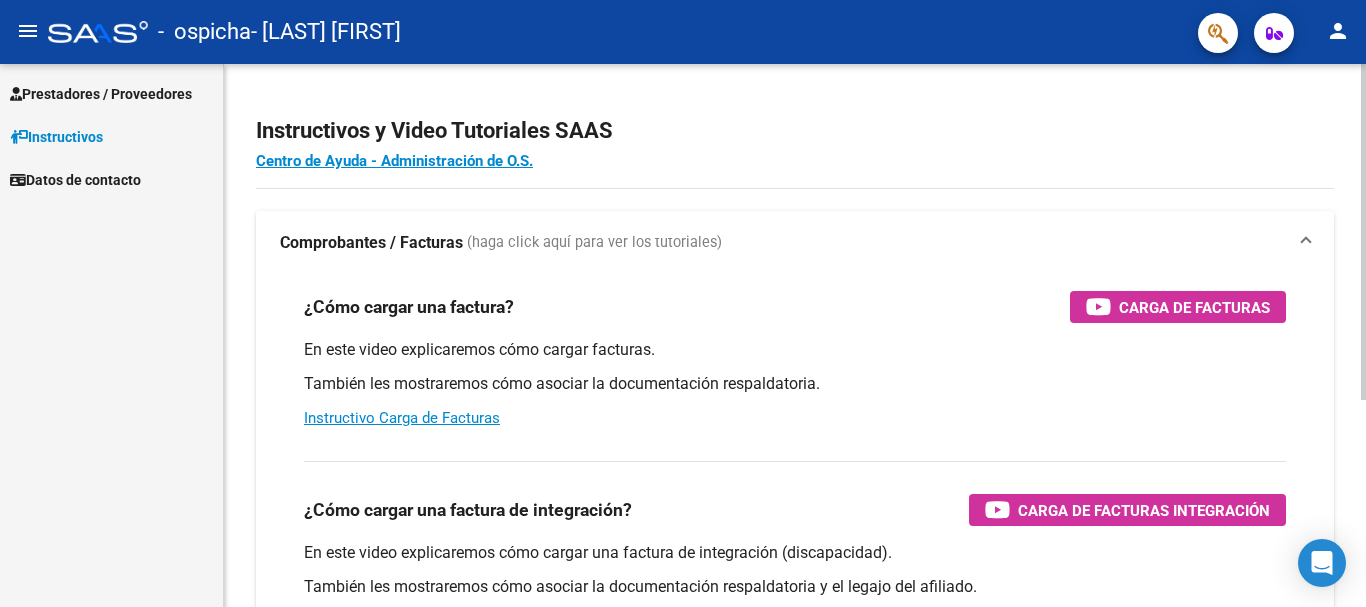 scroll, scrollTop: 0, scrollLeft: 0, axis: both 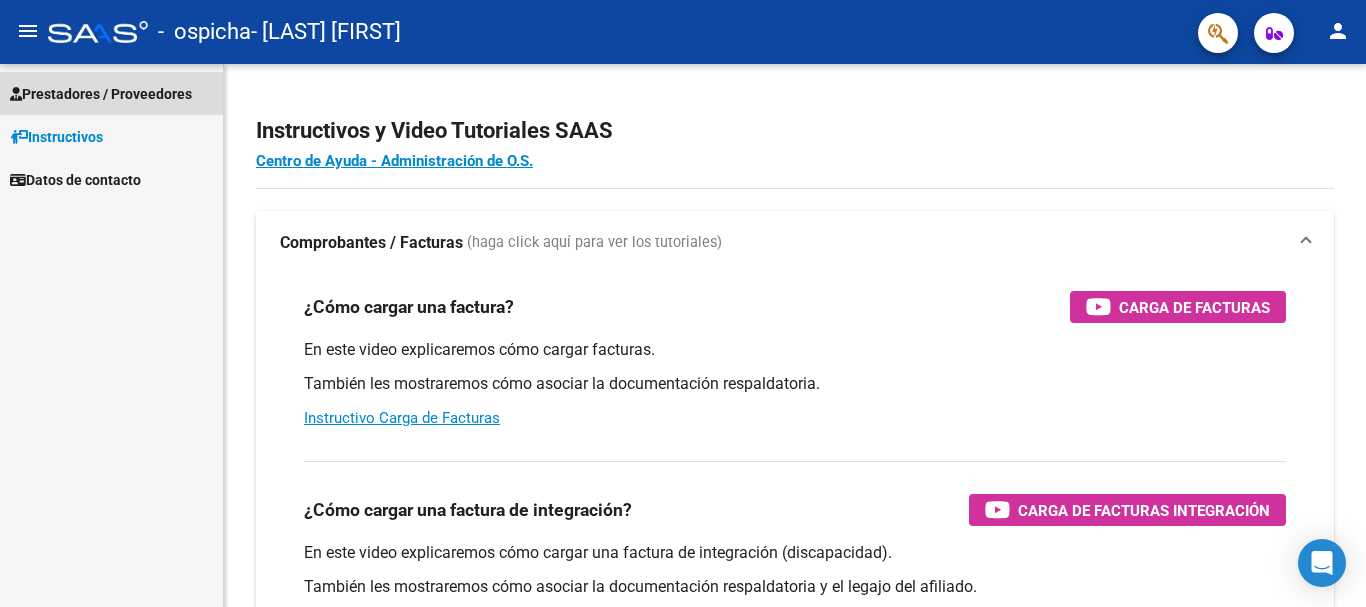 click on "Prestadores / Proveedores" at bounding box center [101, 94] 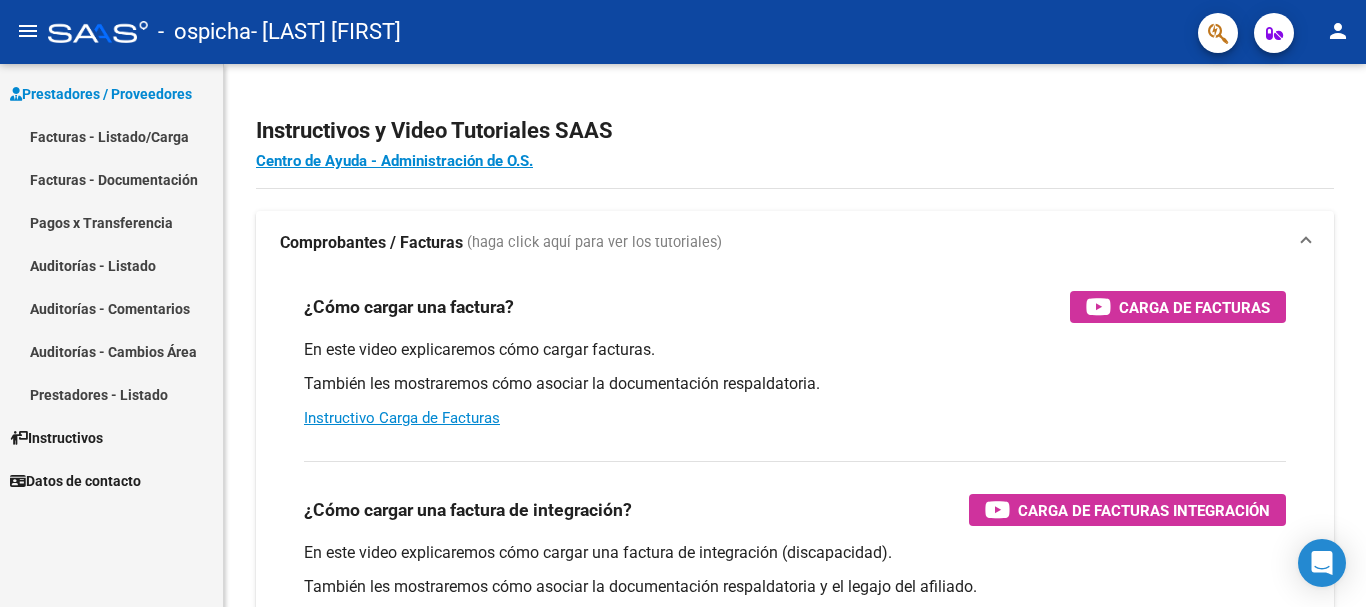 click on "Facturas - Listado/Carga" at bounding box center (111, 136) 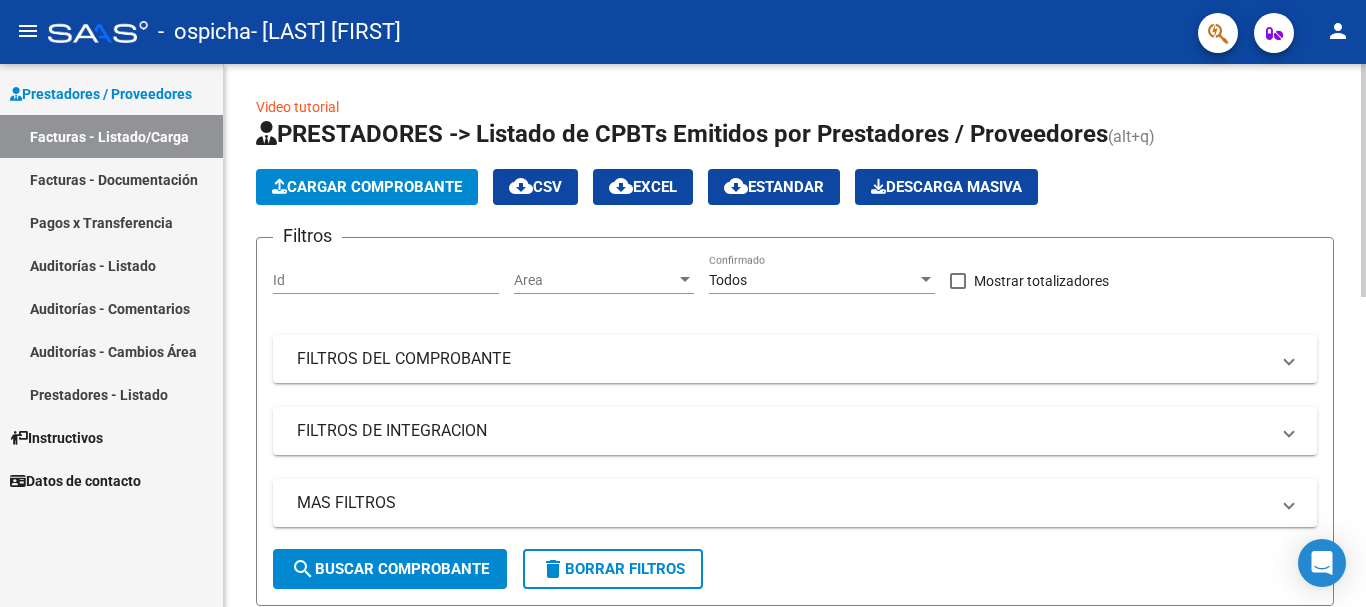 click on "Cargar Comprobante" 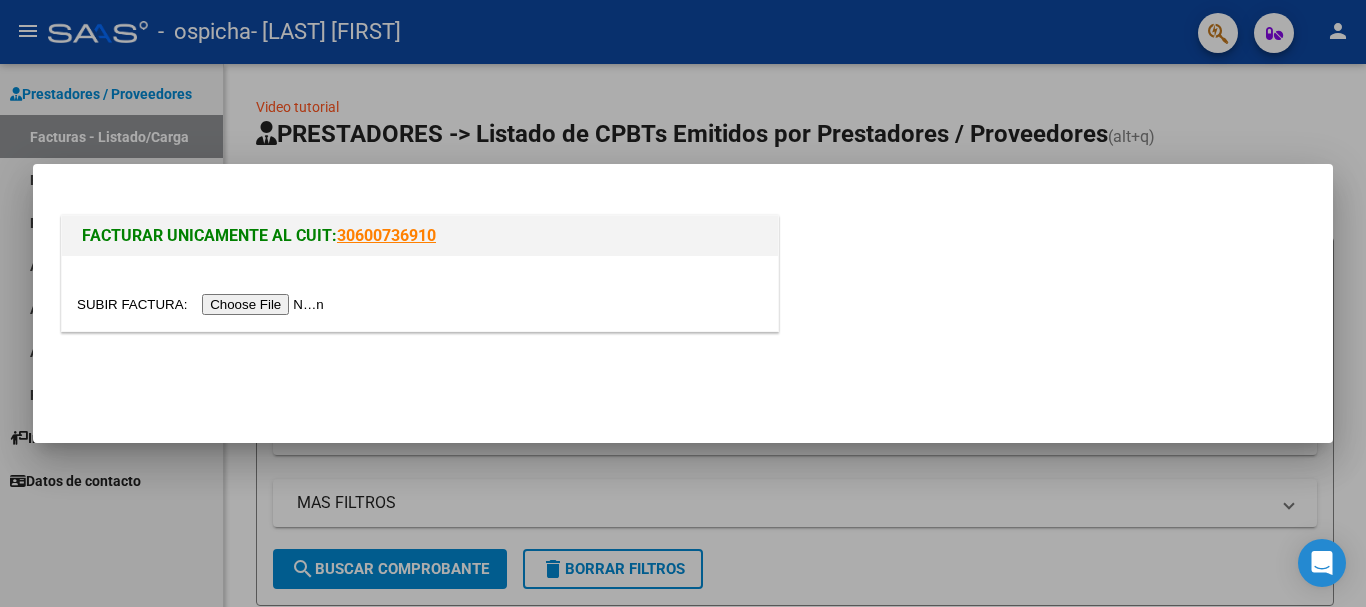 click at bounding box center [203, 304] 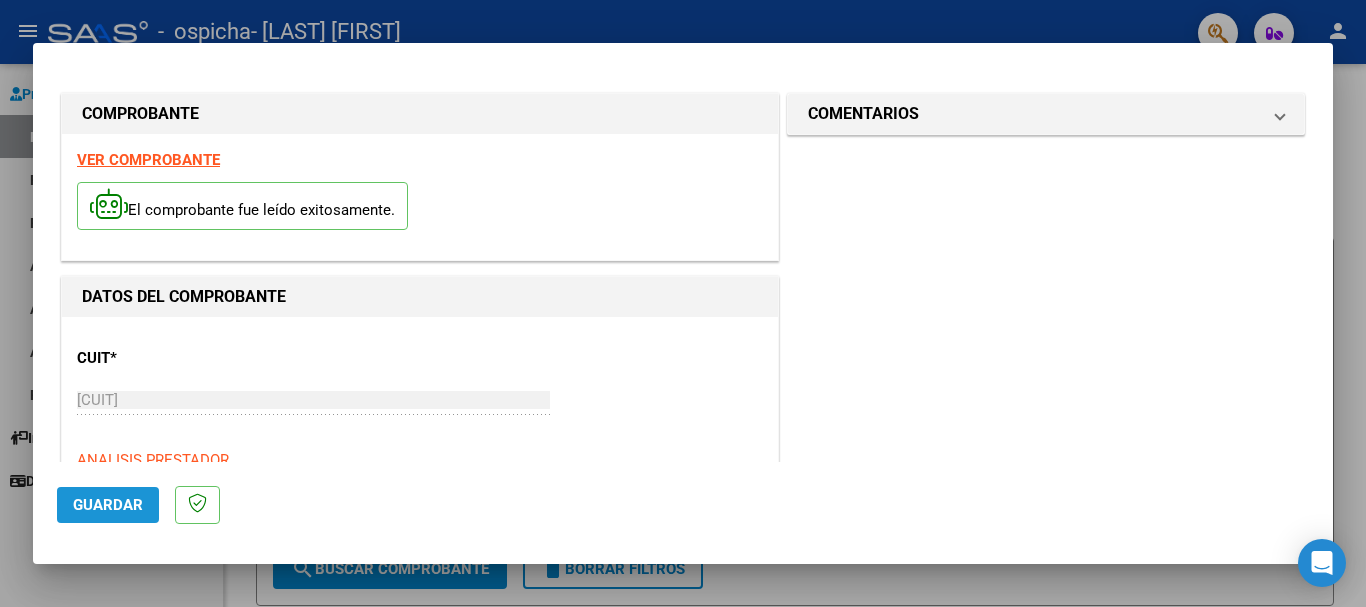click on "Guardar" 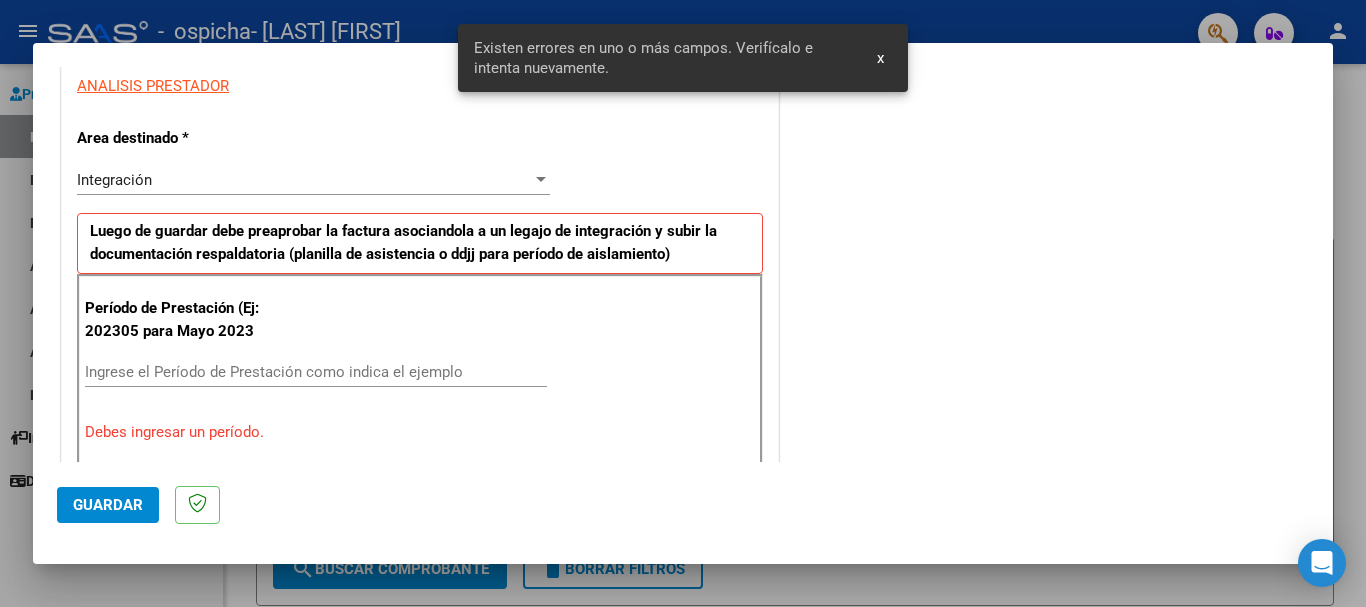 scroll, scrollTop: 462, scrollLeft: 0, axis: vertical 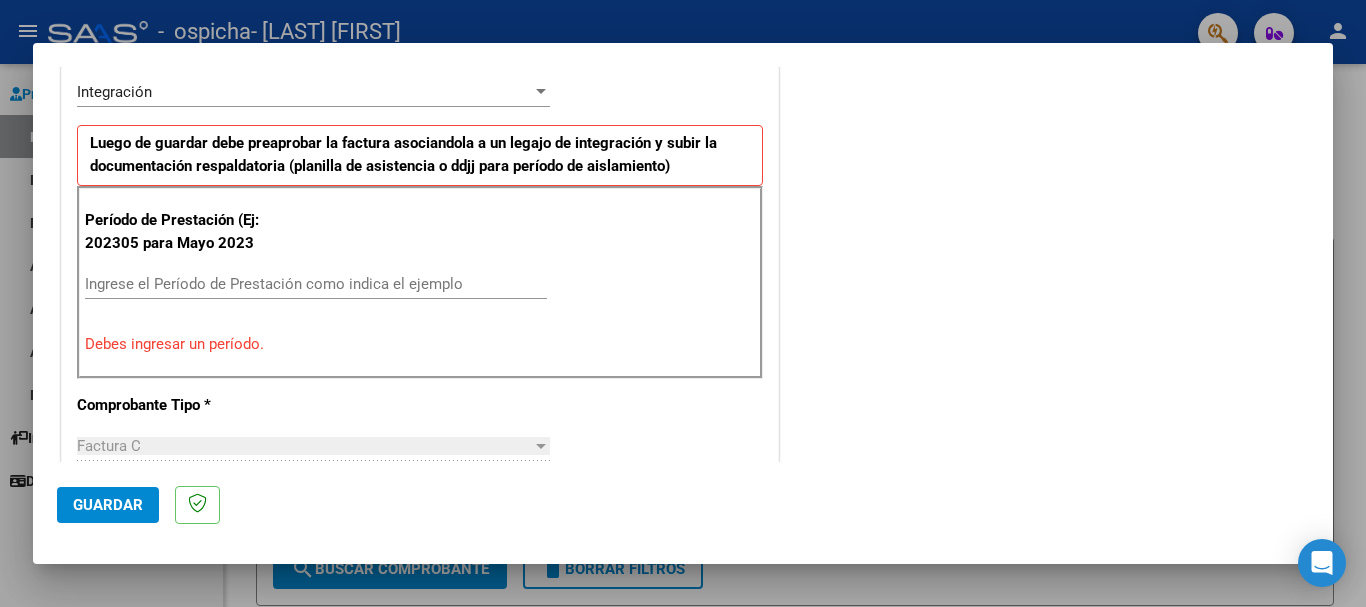 click on "Ingrese el Período de Prestación como indica el ejemplo" at bounding box center (316, 284) 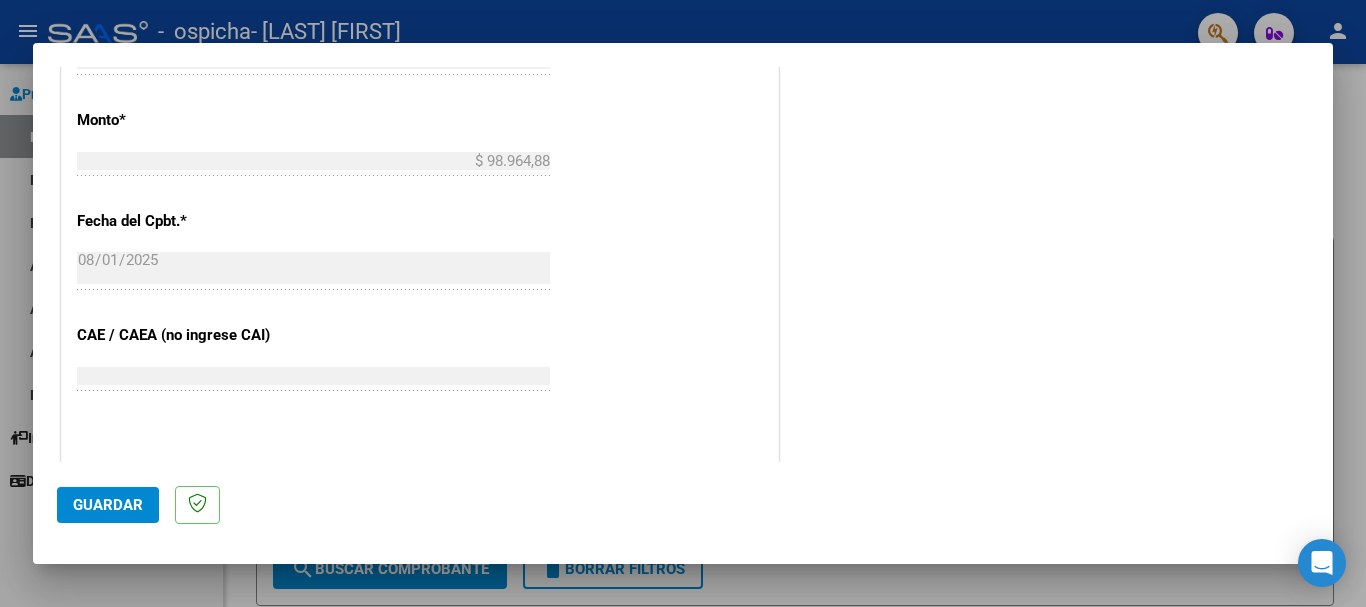 scroll, scrollTop: 1162, scrollLeft: 0, axis: vertical 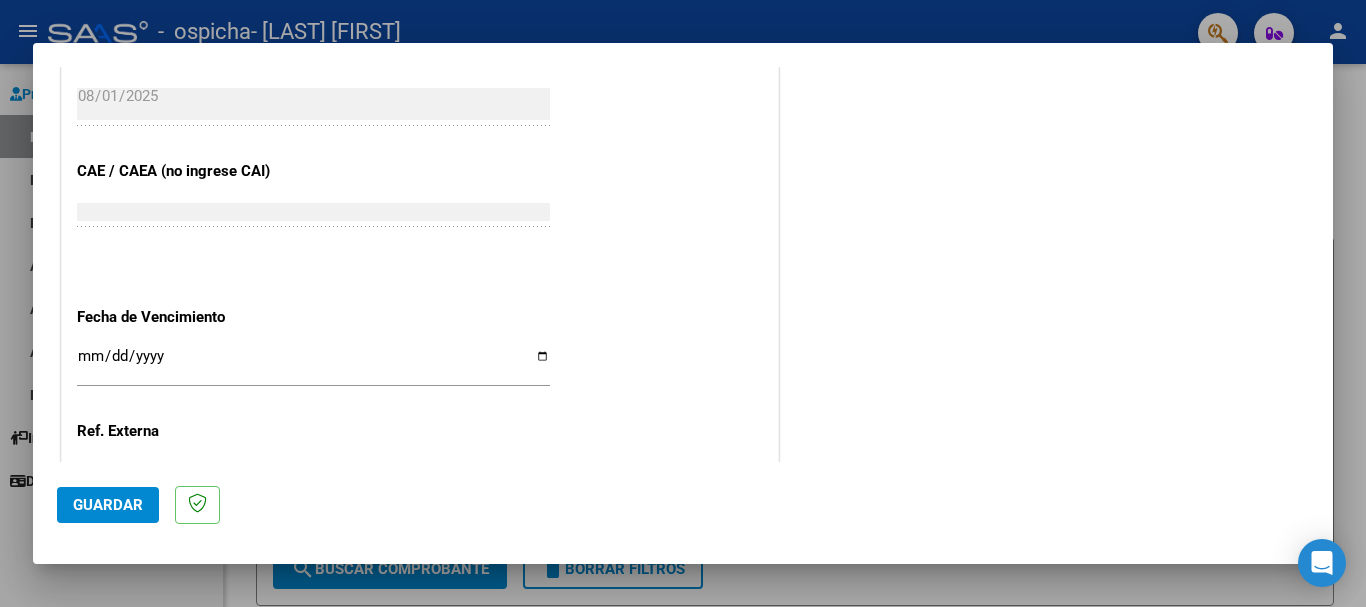 type on "202507" 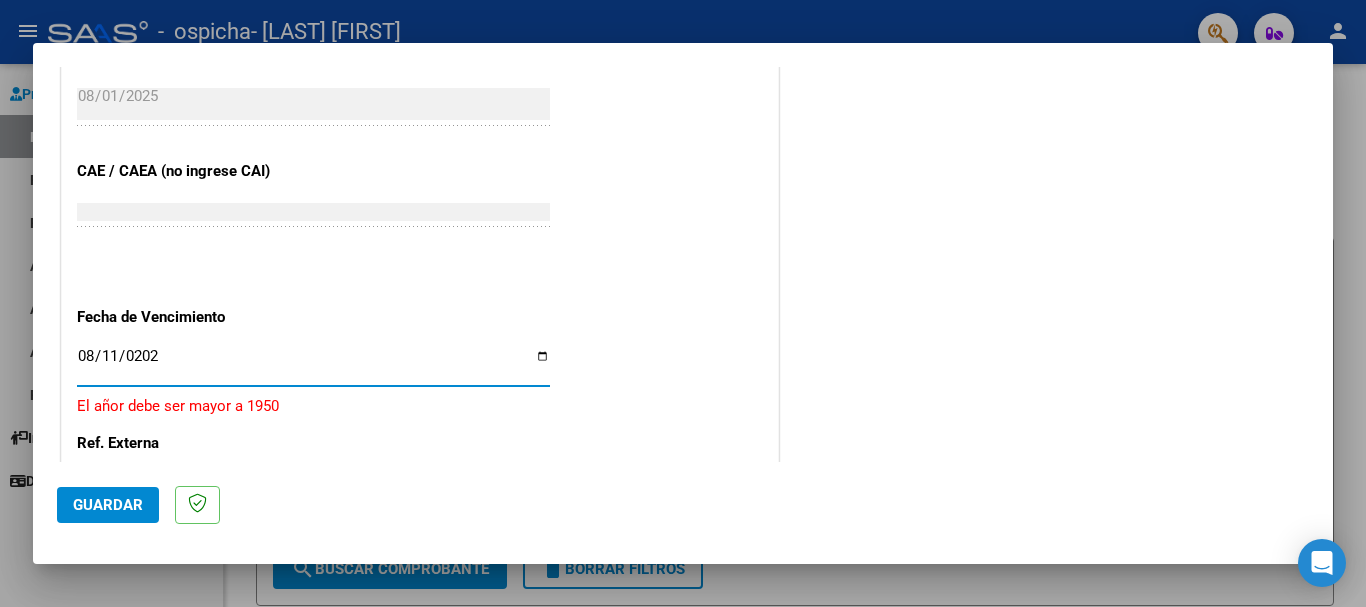type on "2025-08-11" 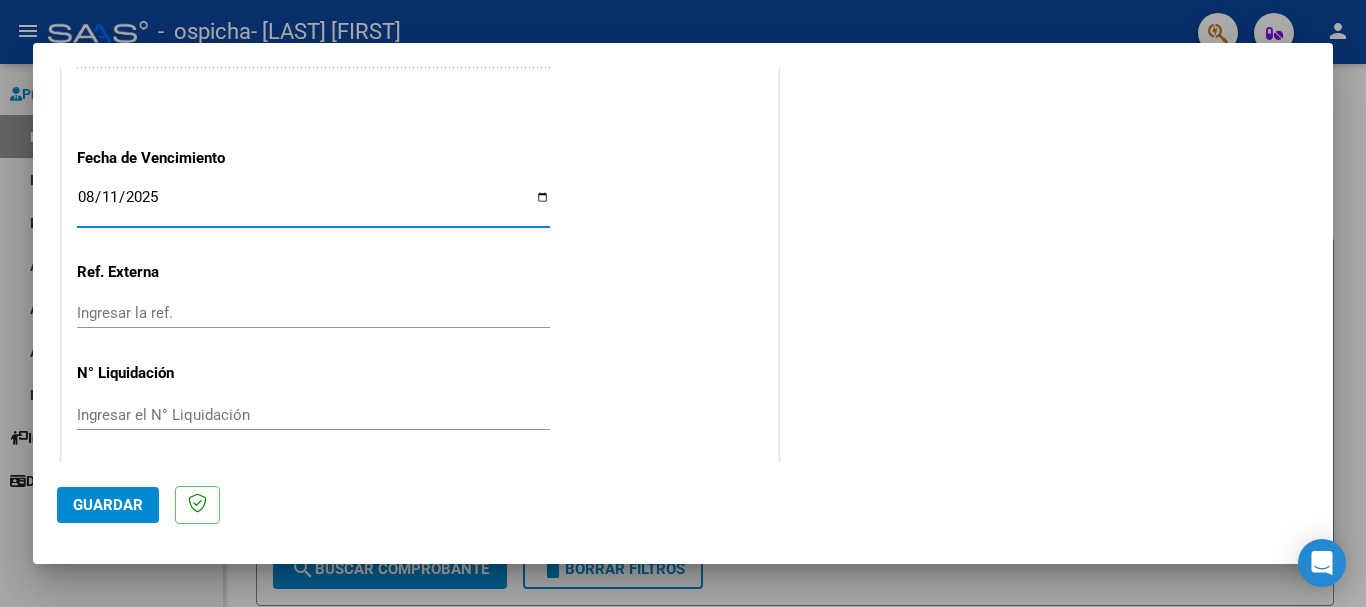 scroll, scrollTop: 1327, scrollLeft: 0, axis: vertical 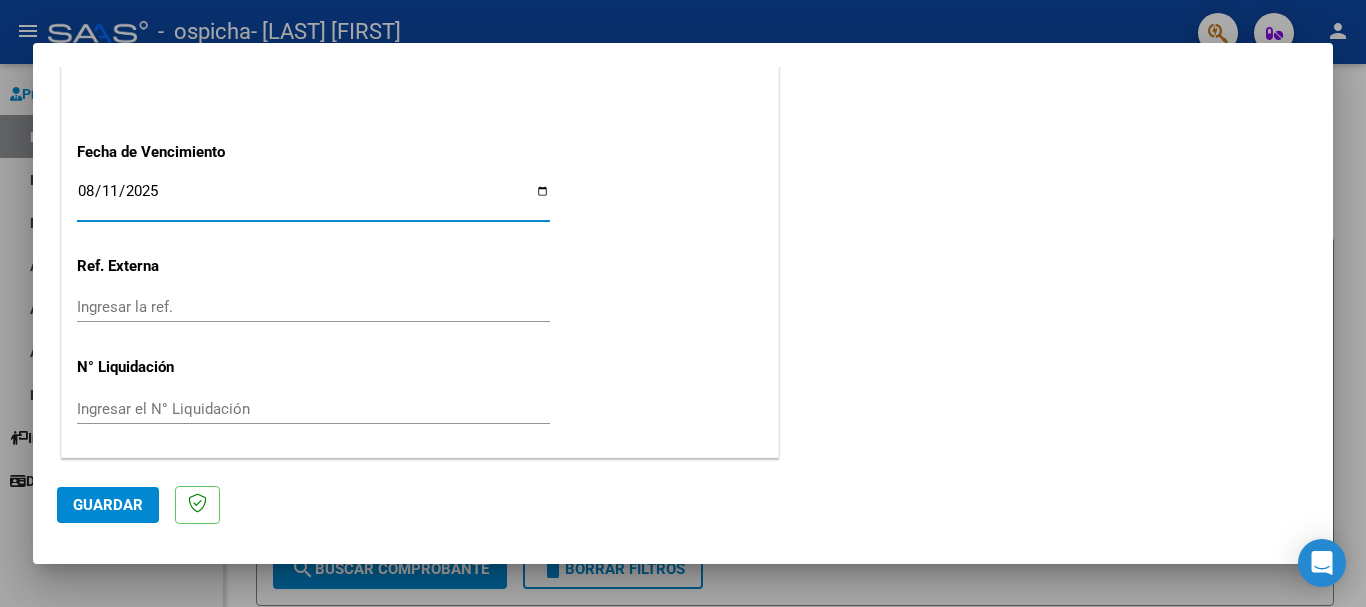 click on "Guardar" 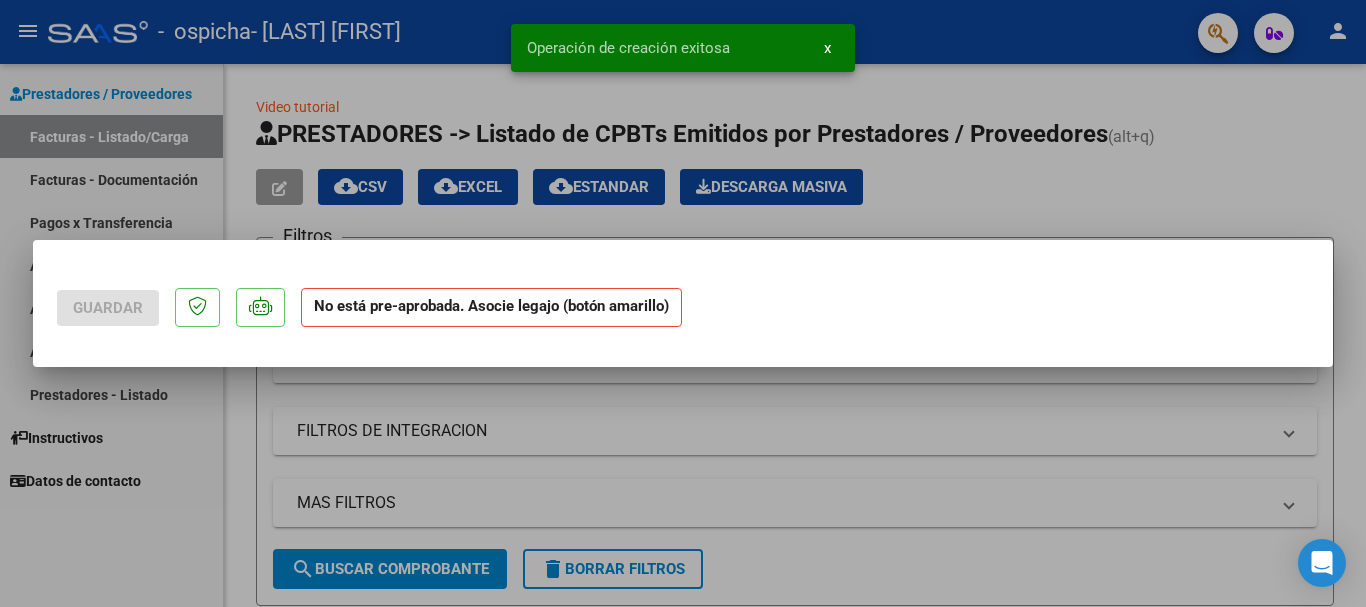 scroll, scrollTop: 0, scrollLeft: 0, axis: both 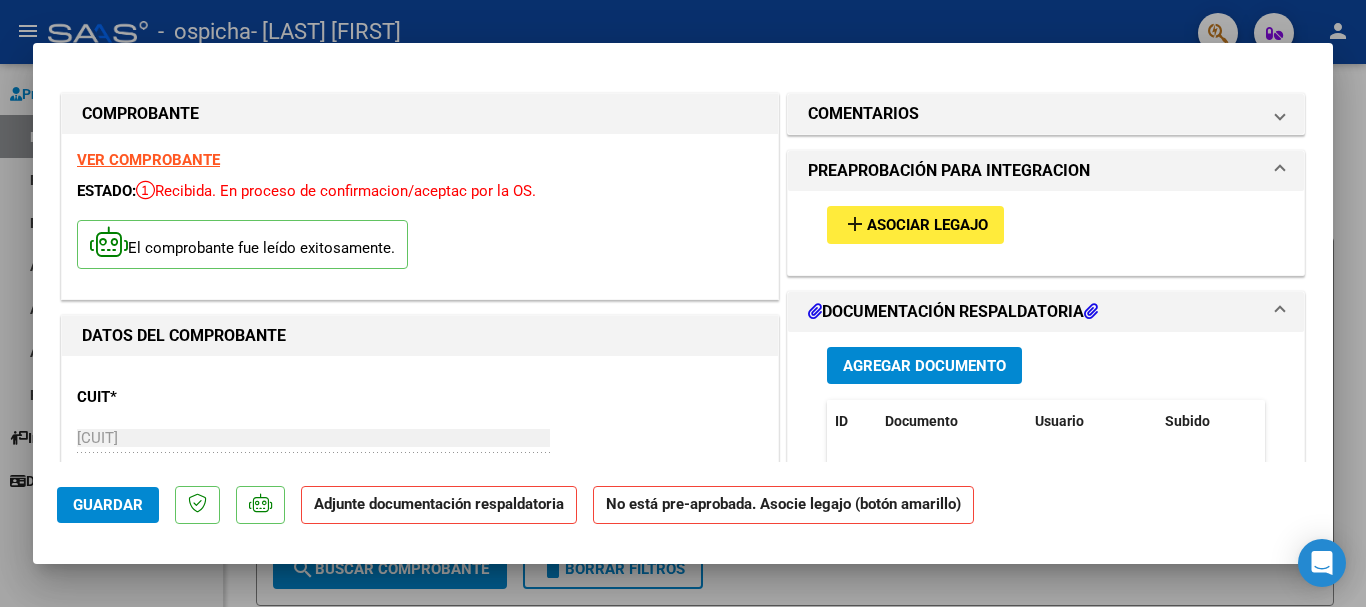 click on "Agregar Documento" at bounding box center [924, 366] 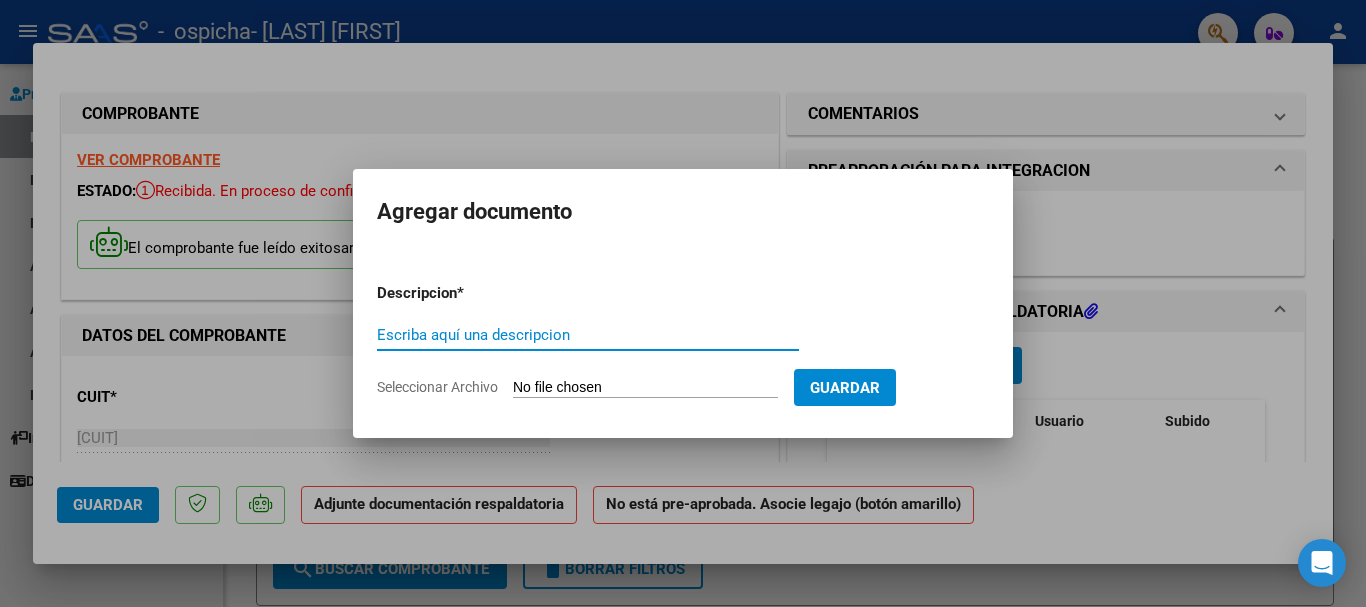 click on "Escriba aquí una descripcion" at bounding box center [588, 335] 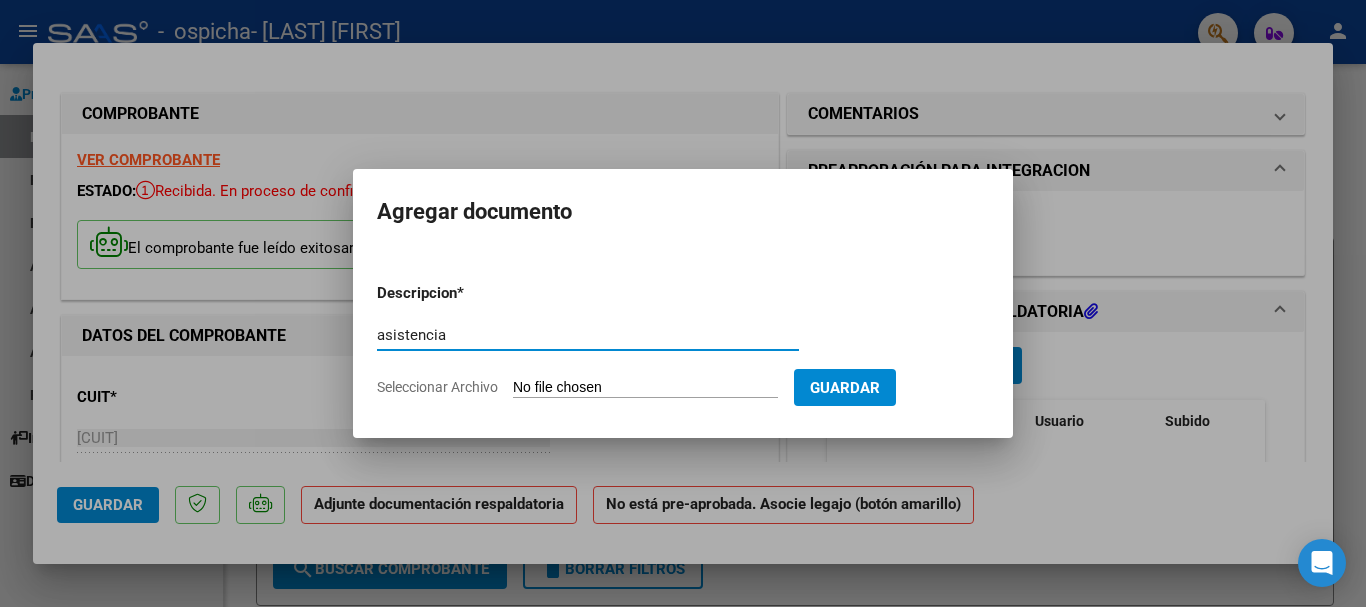 type on "asistencia" 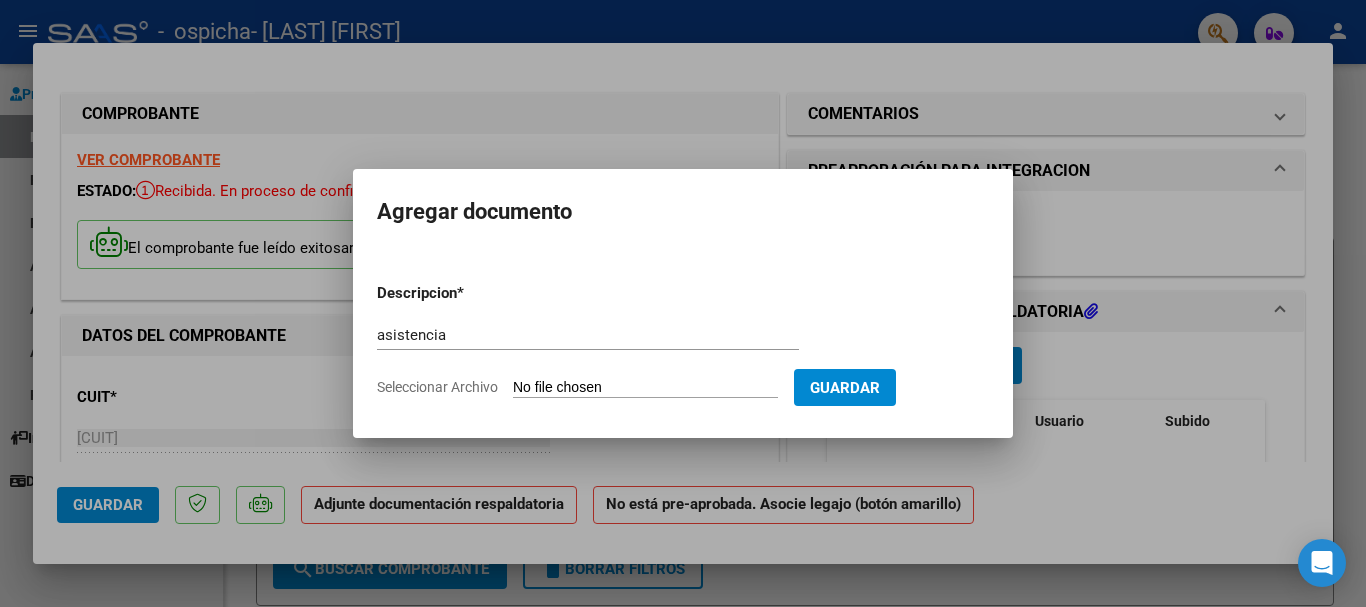 type on "C:\fakepath\OE 07.pdf" 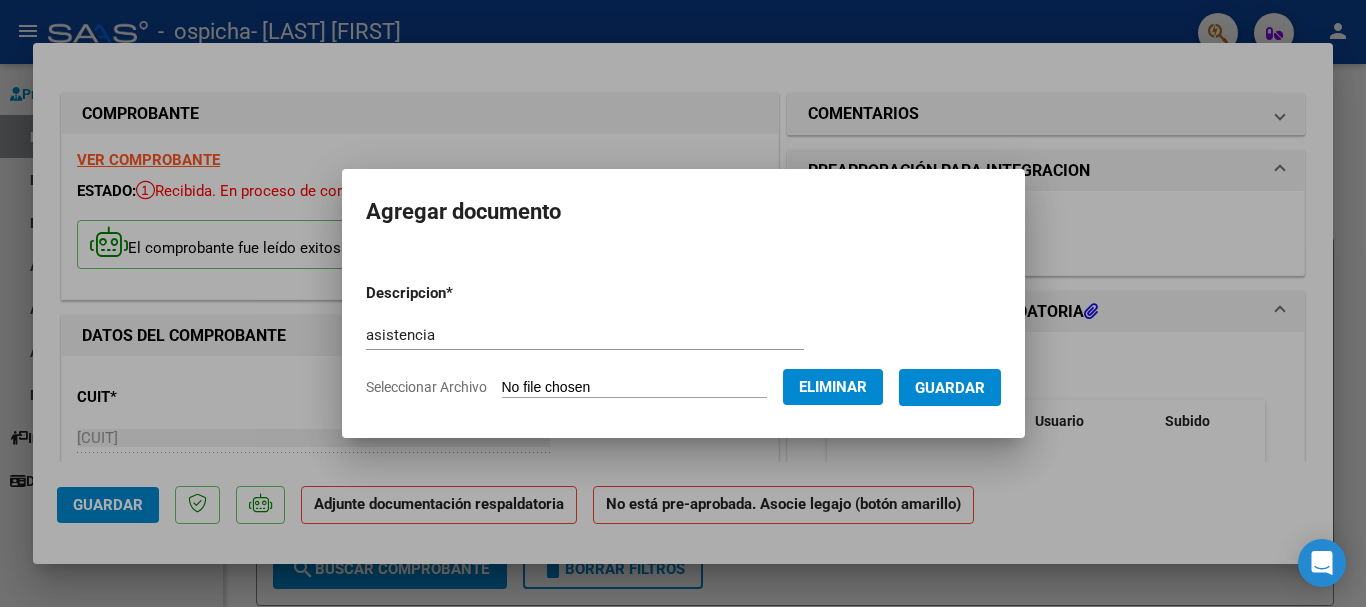 click on "Guardar" at bounding box center [950, 388] 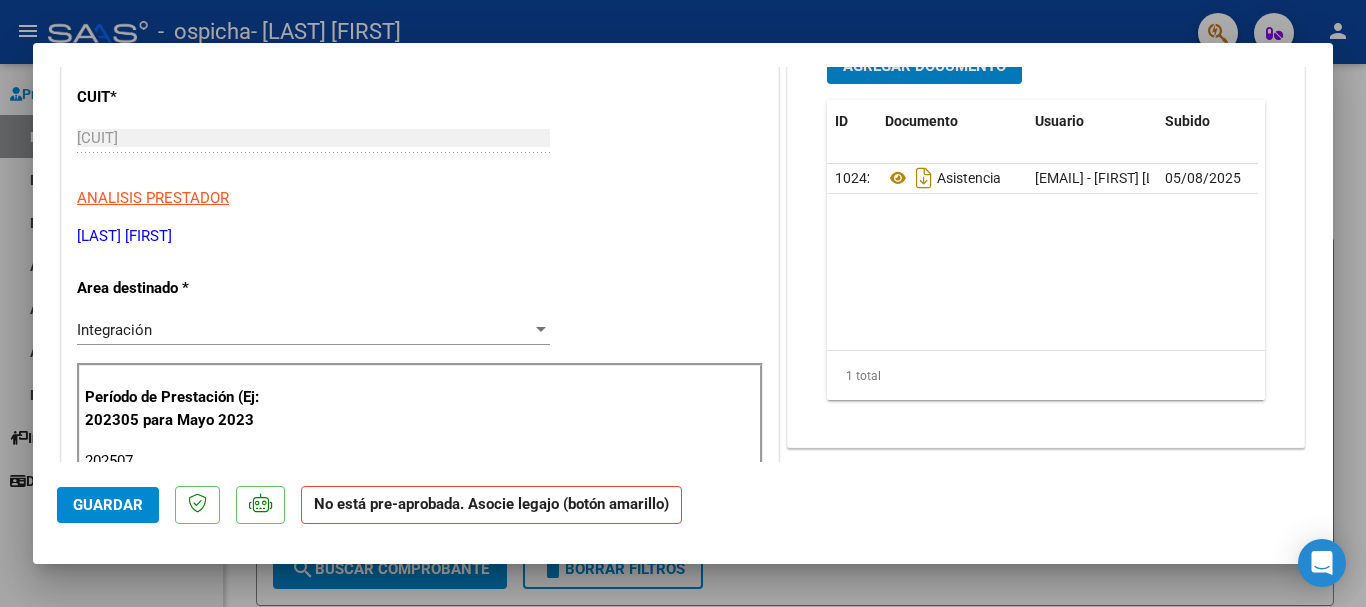 scroll, scrollTop: 400, scrollLeft: 0, axis: vertical 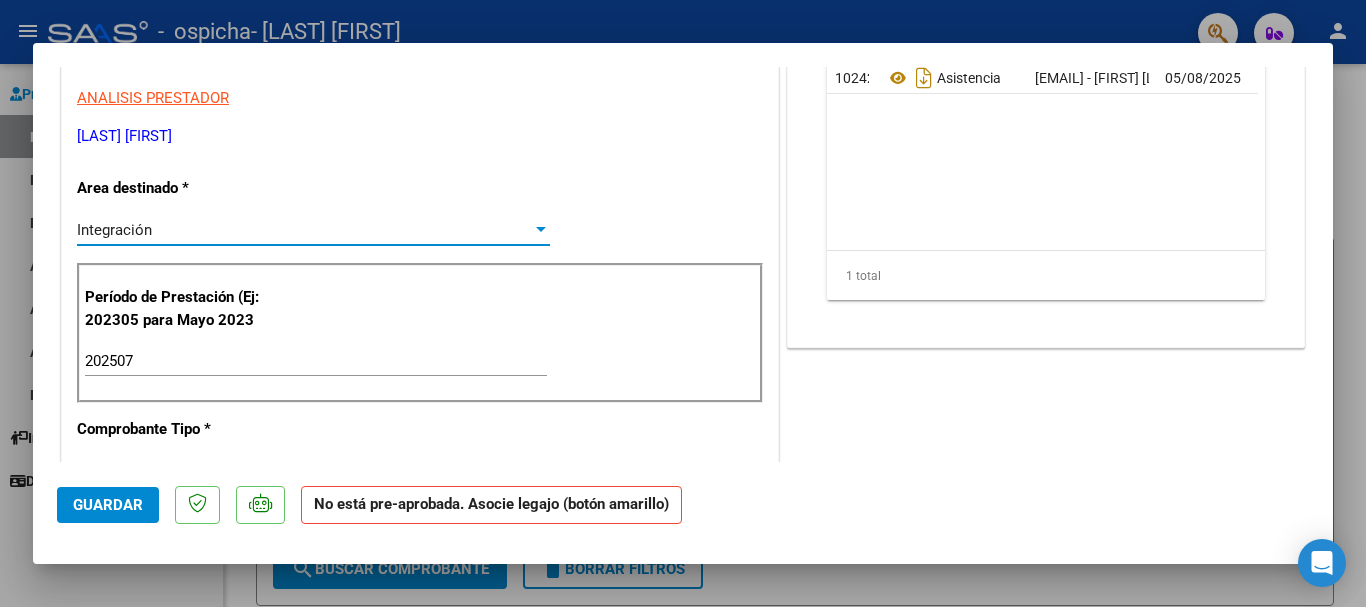 click on "Integración" at bounding box center (304, 230) 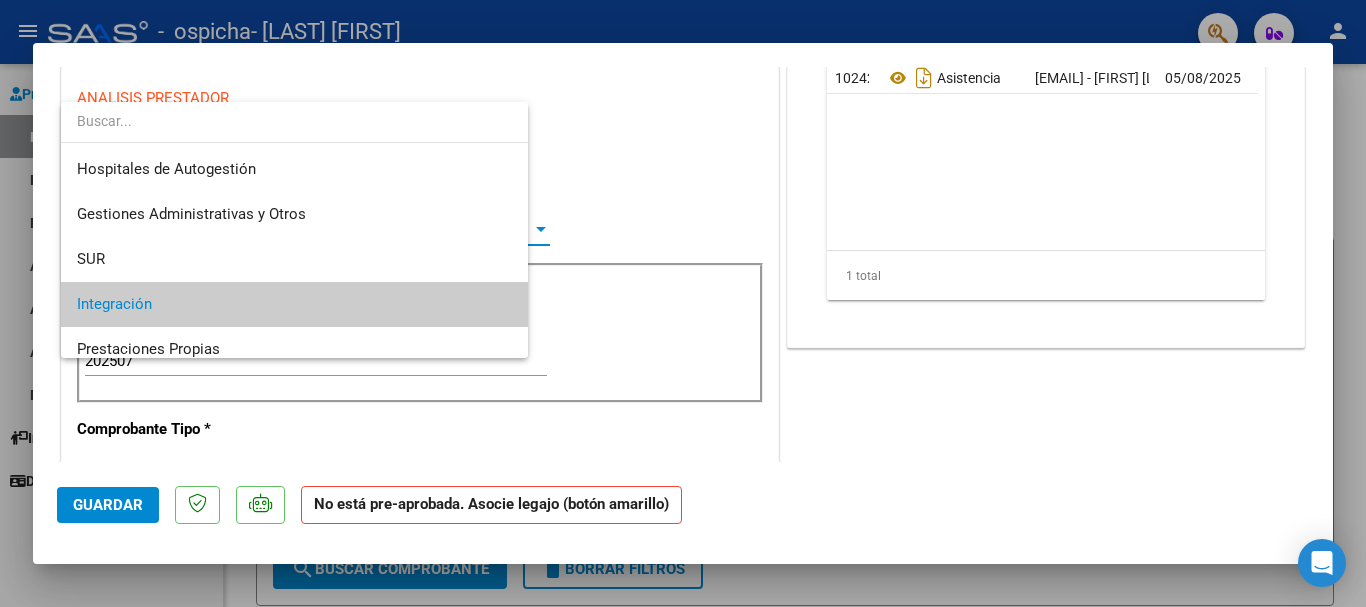 scroll, scrollTop: 75, scrollLeft: 0, axis: vertical 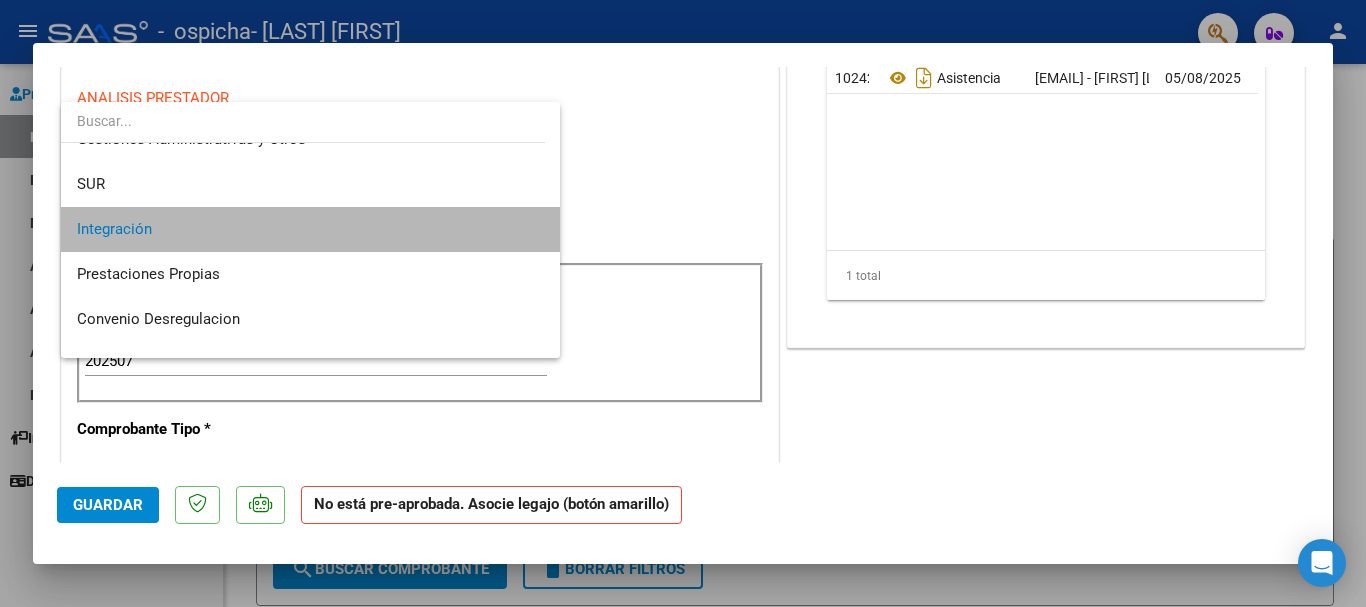 click on "Integración" at bounding box center [310, 229] 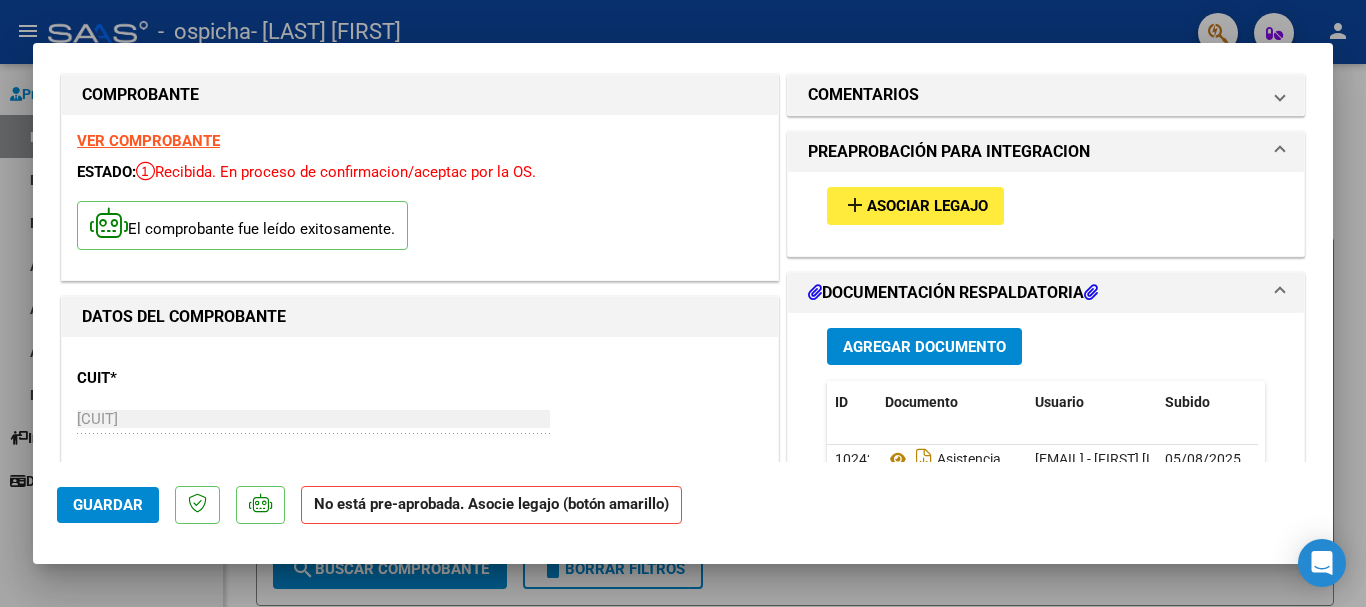 scroll, scrollTop: 0, scrollLeft: 0, axis: both 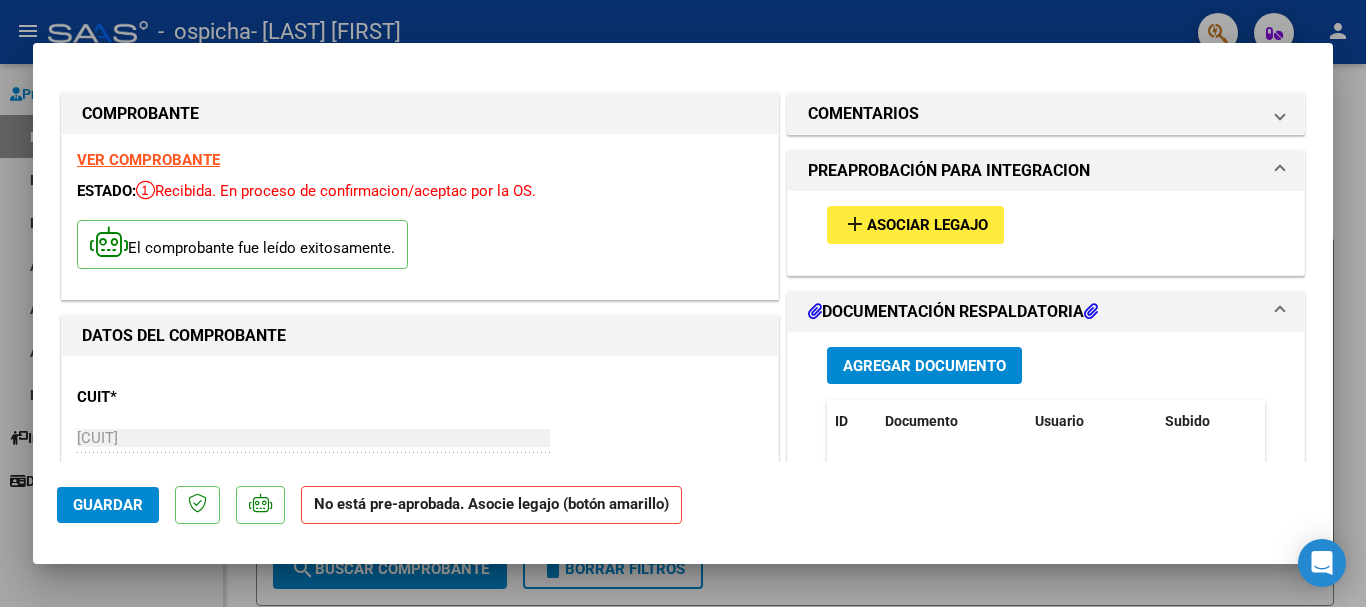 click on "Asociar Legajo" at bounding box center [927, 226] 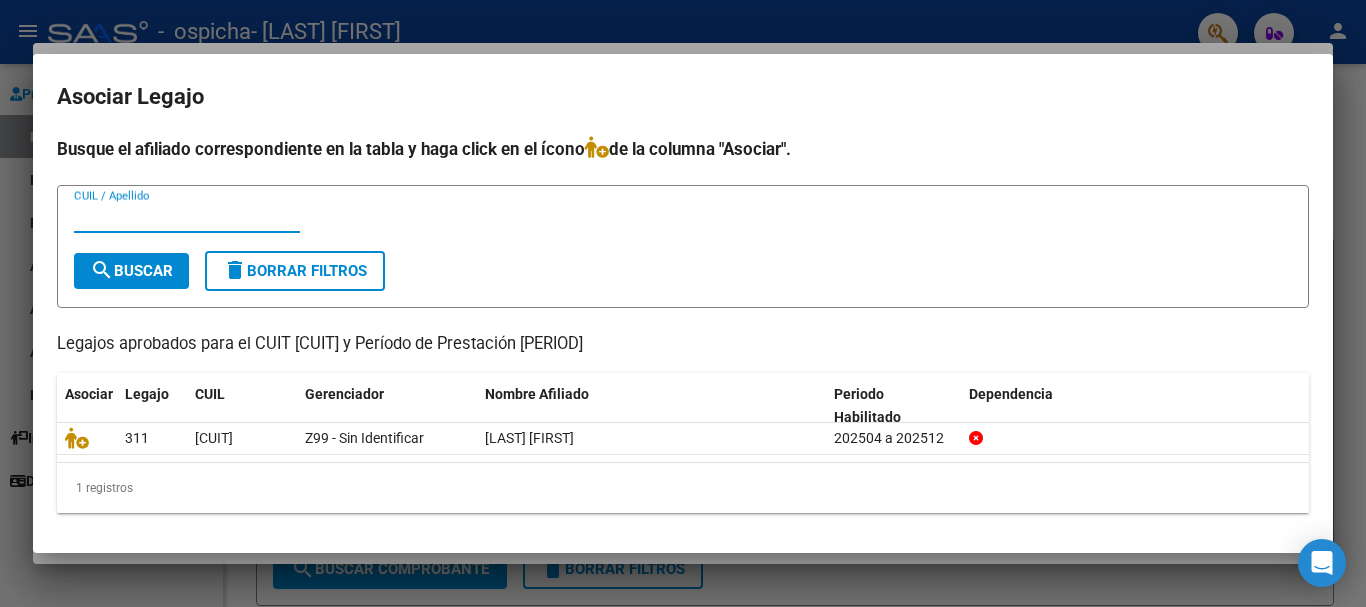 click on "CUIL / Apellido" at bounding box center (187, 217) 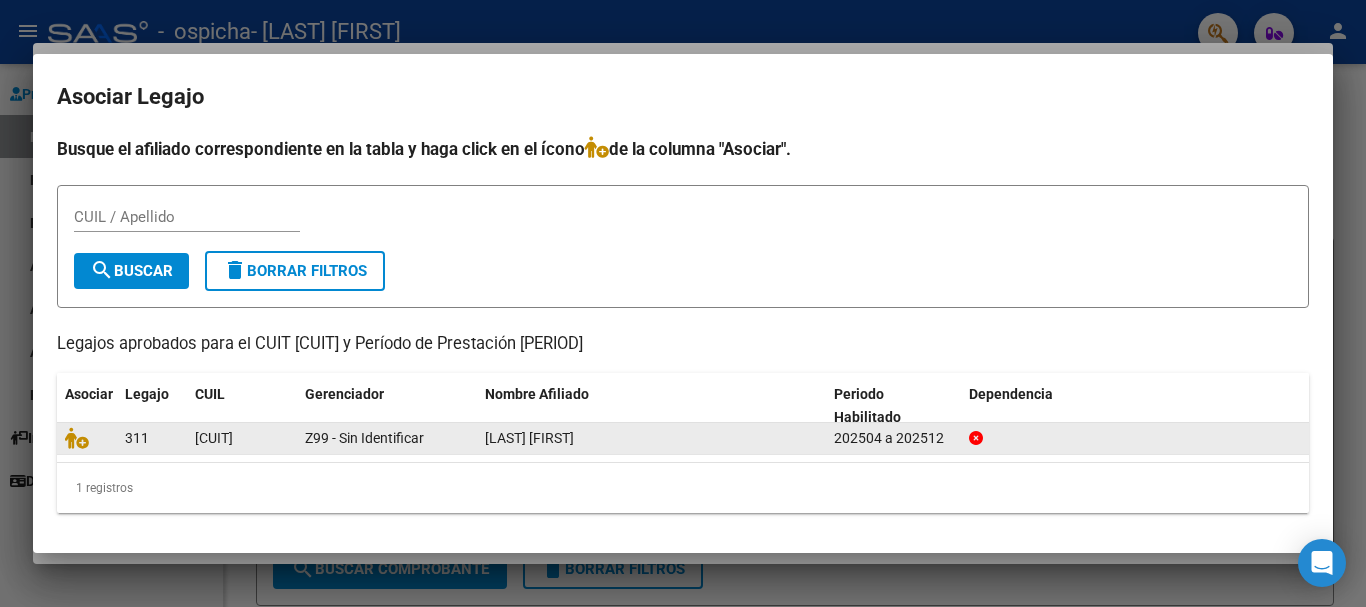 drag, startPoint x: 288, startPoint y: 435, endPoint x: 195, endPoint y: 442, distance: 93.26307 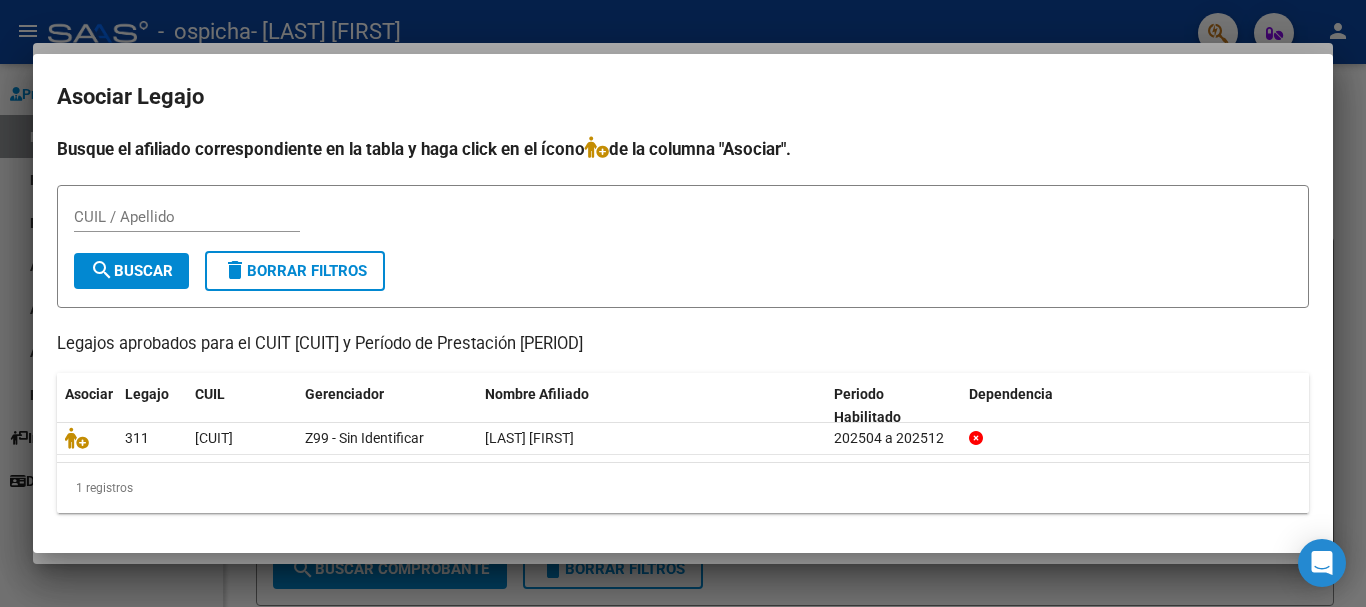 click on "CUIL / Apellido" at bounding box center [187, 217] 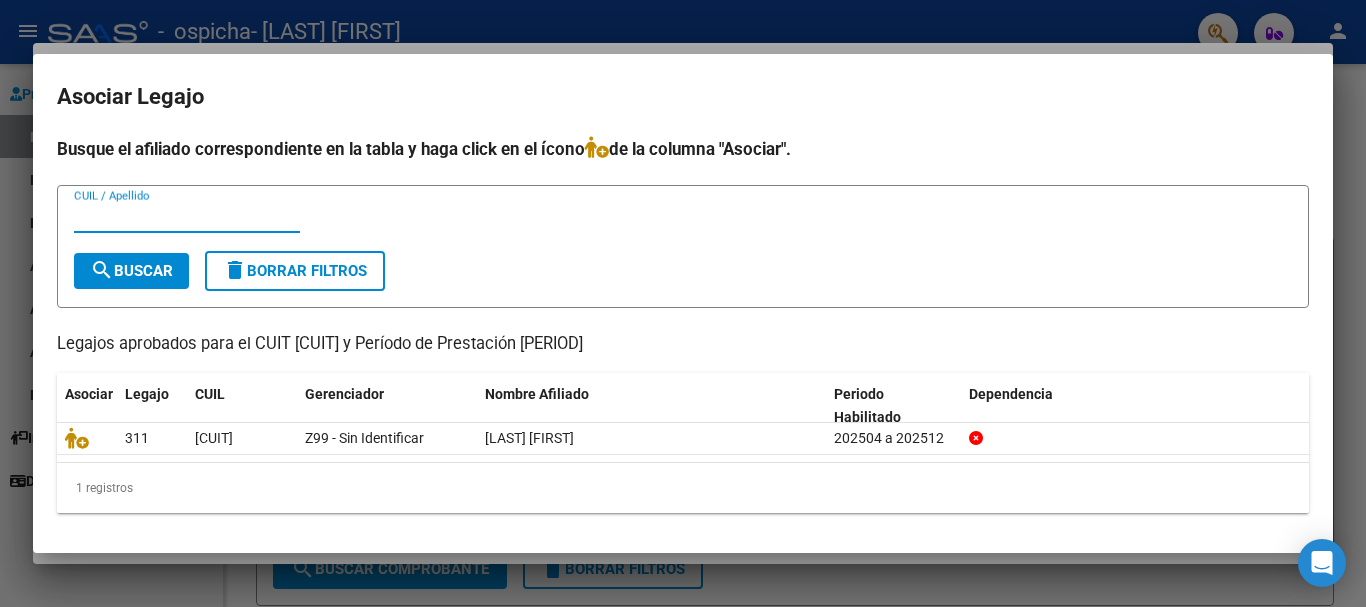 paste on "[CUIT]" 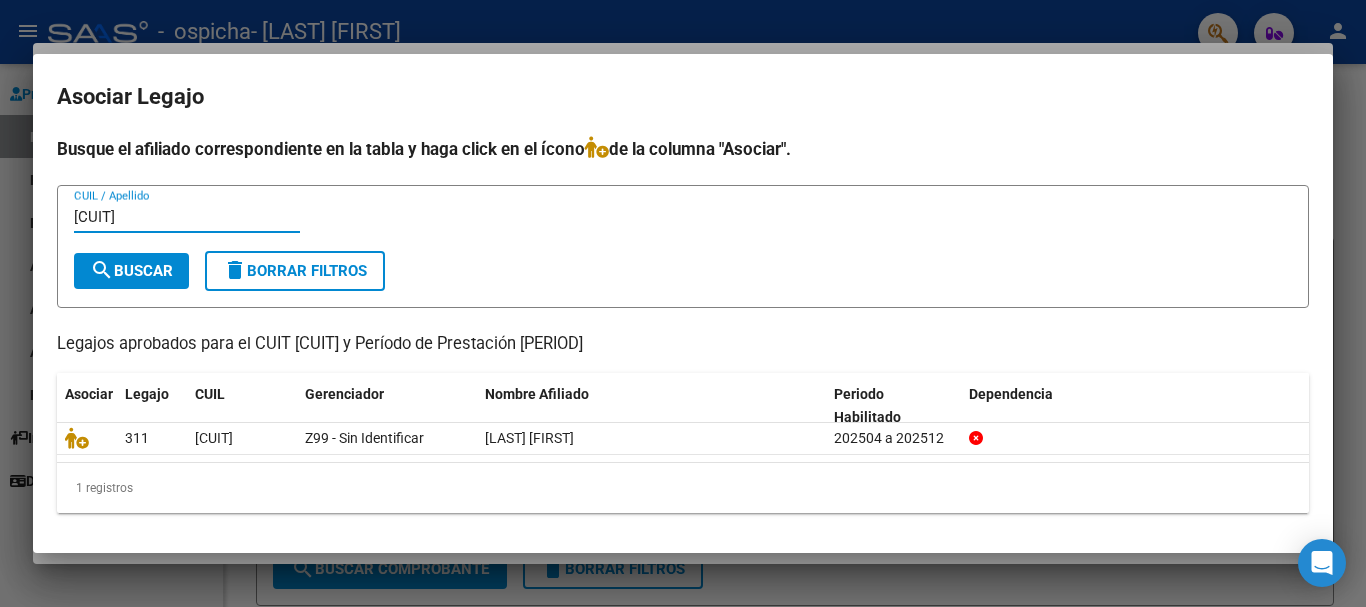 type on "[CUIT]" 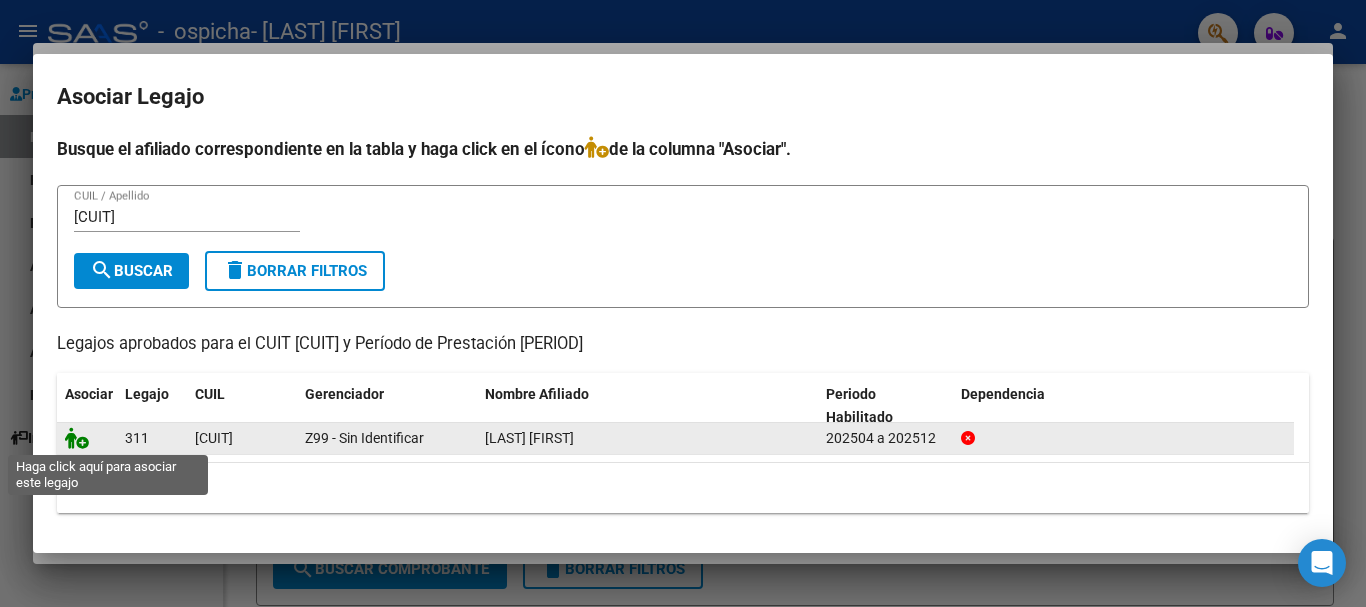 click 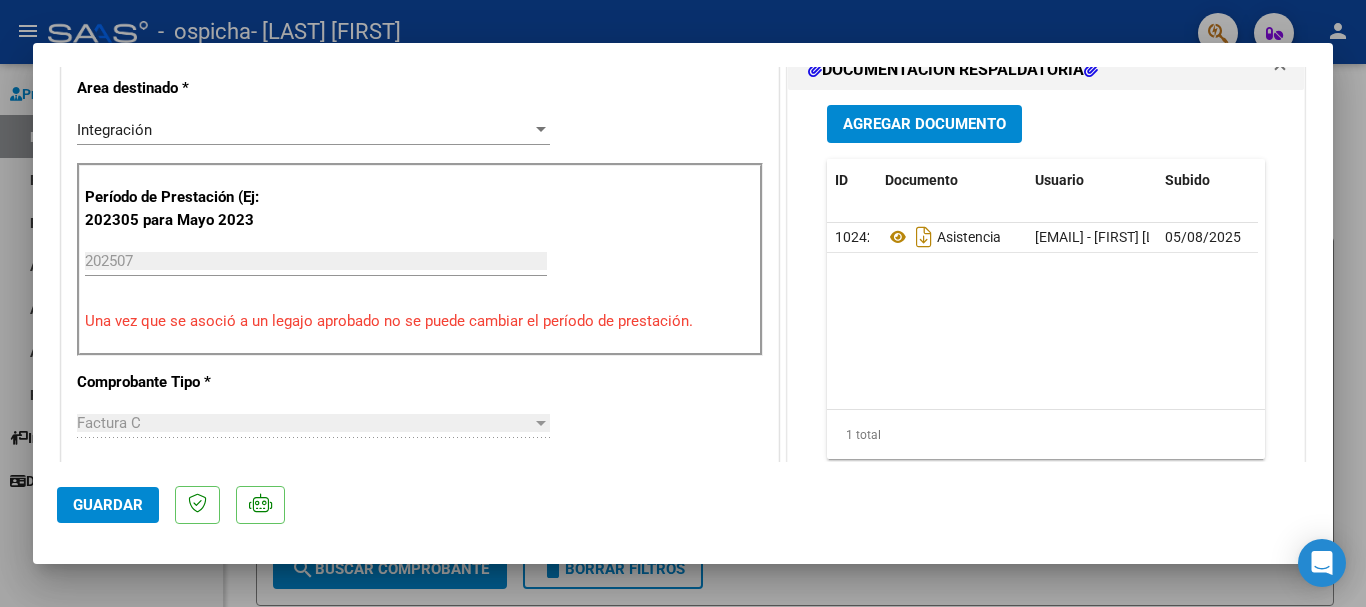 scroll, scrollTop: 600, scrollLeft: 0, axis: vertical 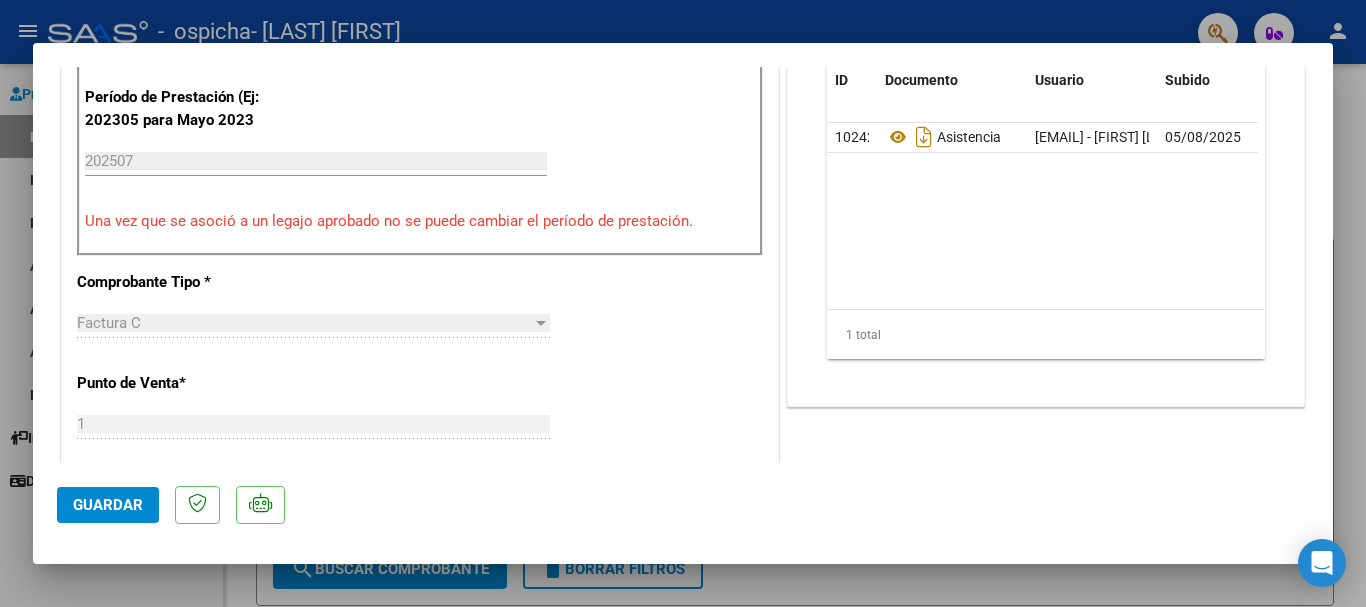 click on "Guardar" 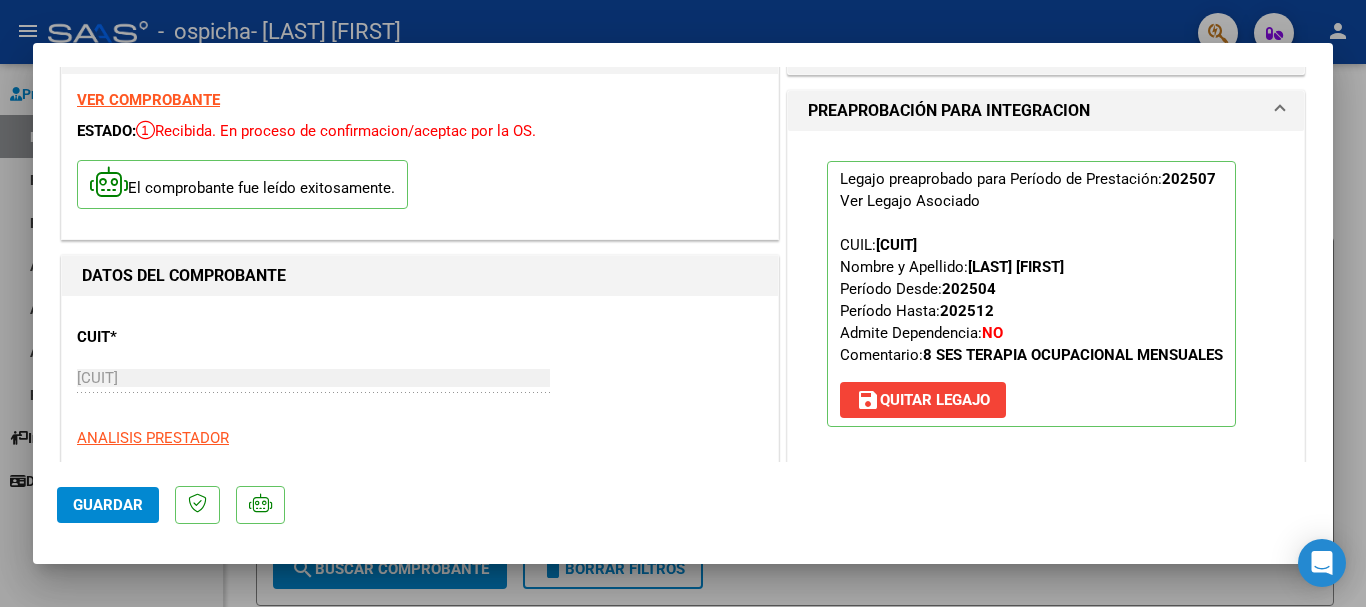 scroll, scrollTop: 0, scrollLeft: 0, axis: both 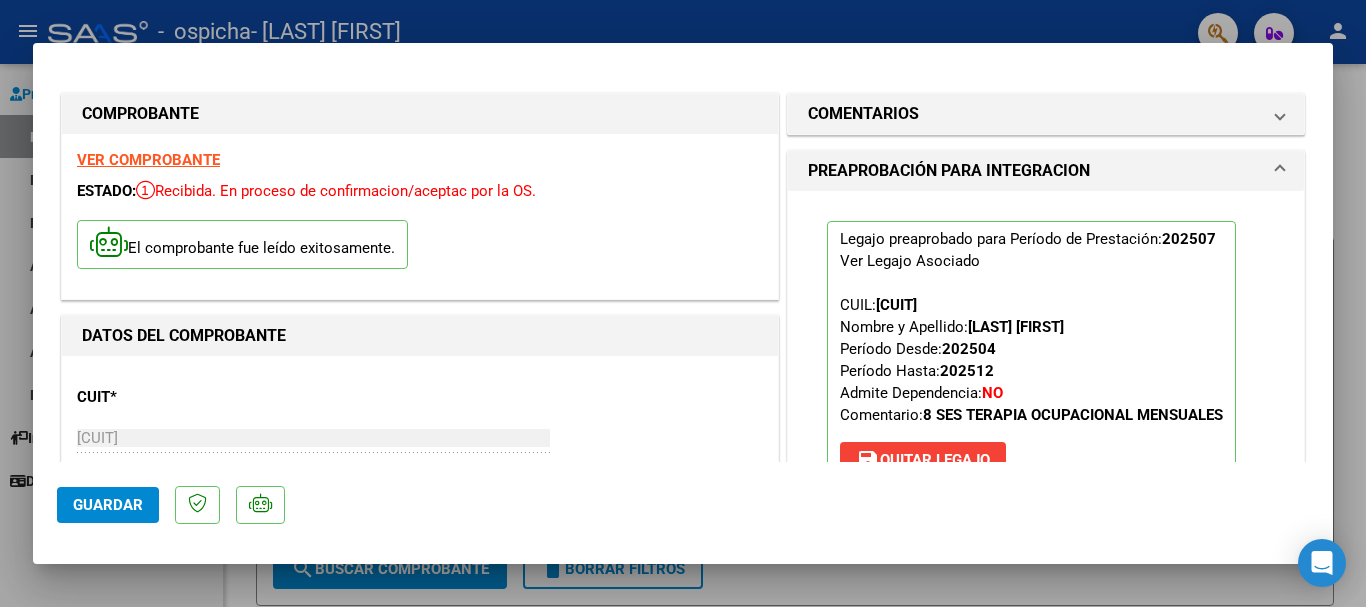 click at bounding box center (683, 303) 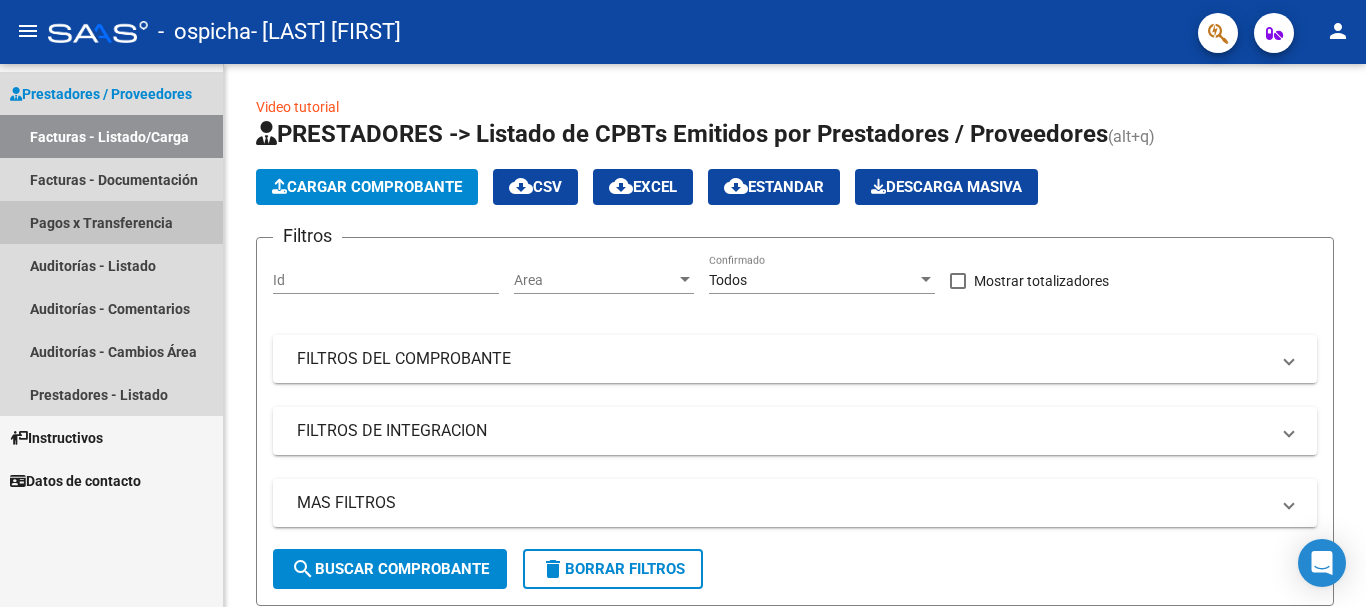 click on "Pagos x Transferencia" at bounding box center [111, 222] 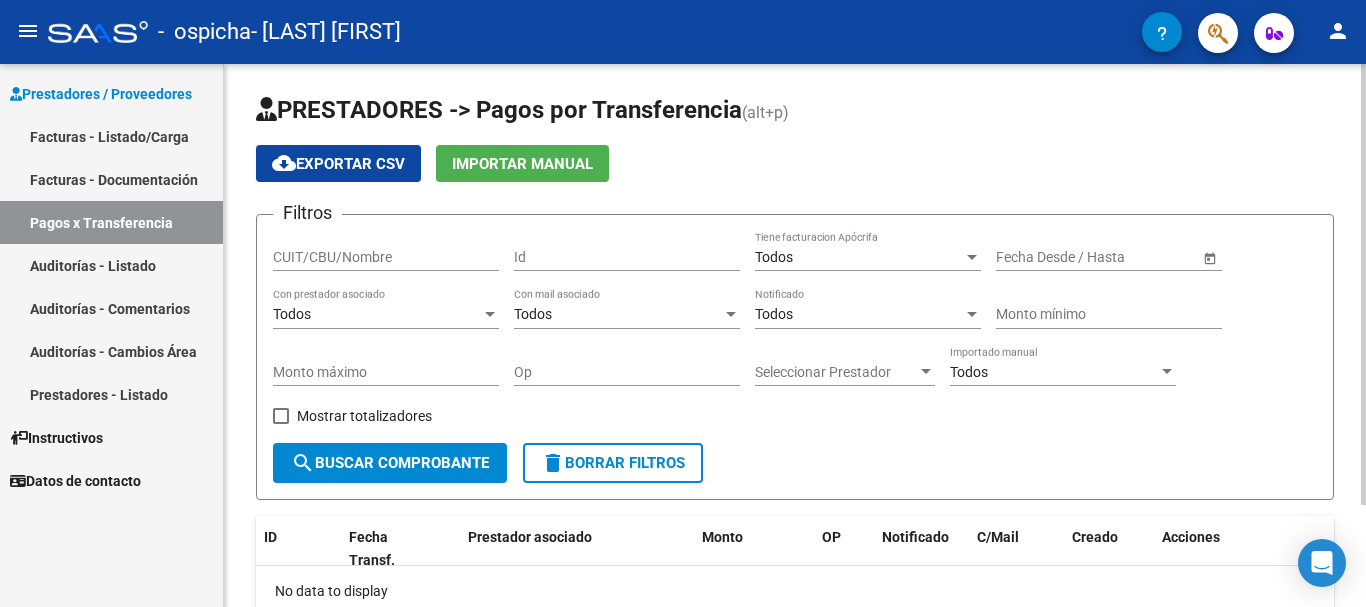 scroll, scrollTop: 0, scrollLeft: 0, axis: both 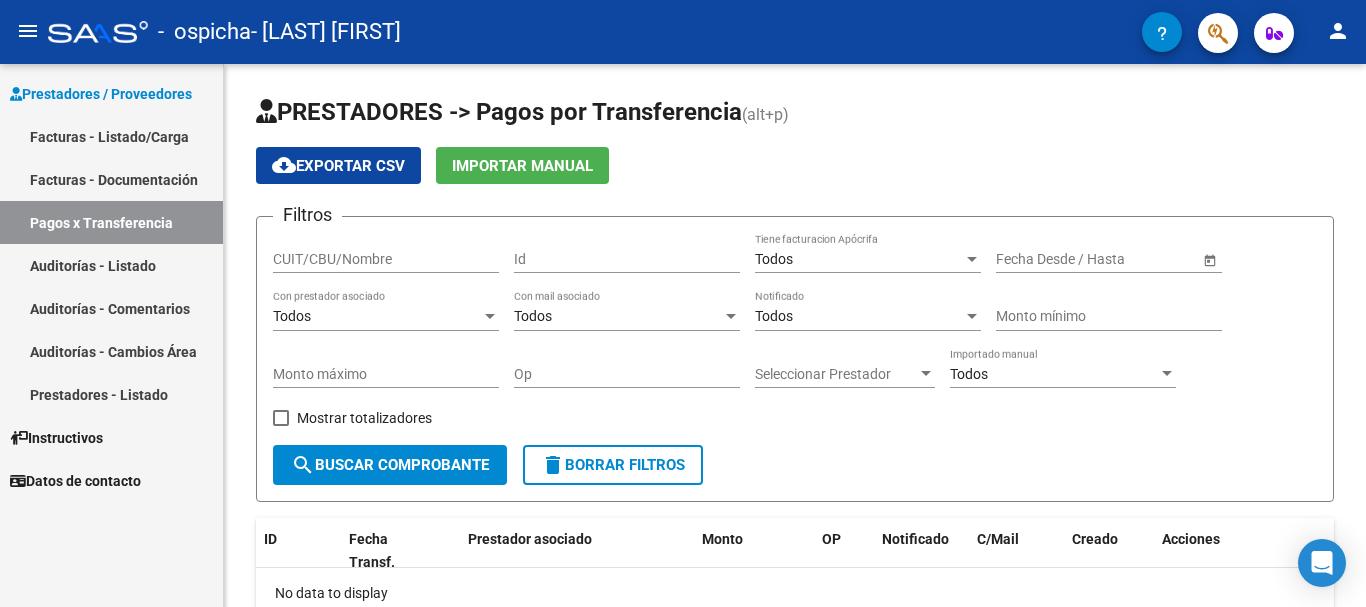 click on "Facturas - Documentación" at bounding box center [111, 179] 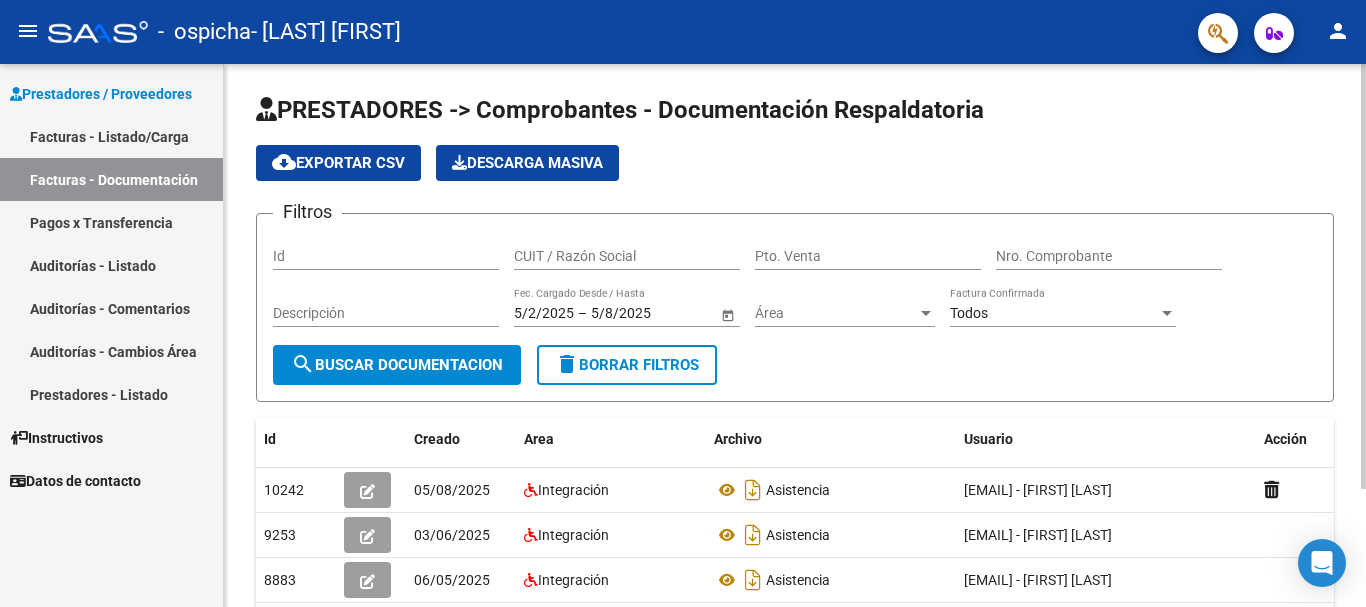 scroll, scrollTop: 0, scrollLeft: 0, axis: both 